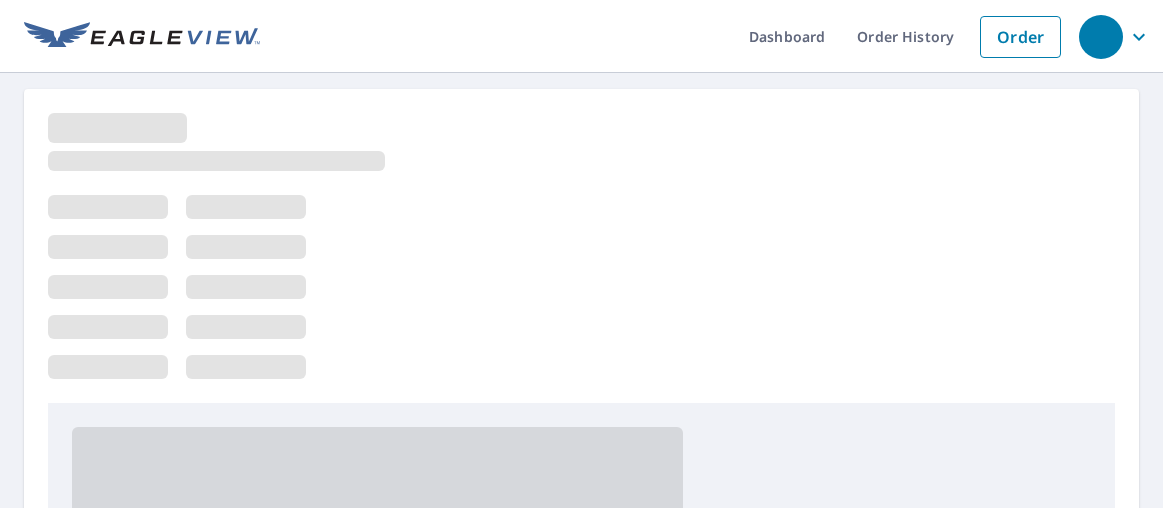 scroll, scrollTop: 0, scrollLeft: 0, axis: both 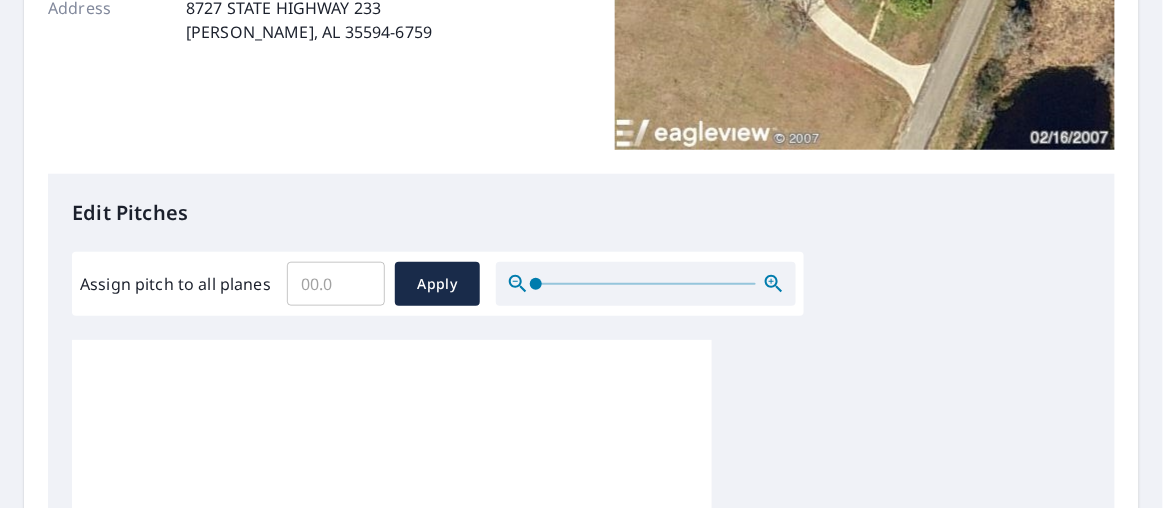 click on "Assign pitch to all planes" at bounding box center [336, 284] 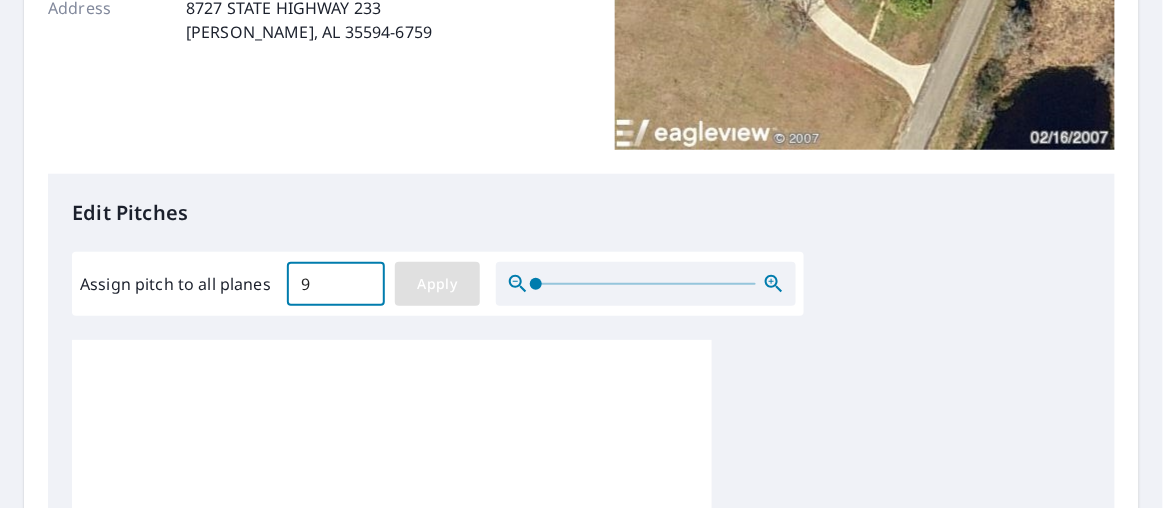 type on "9" 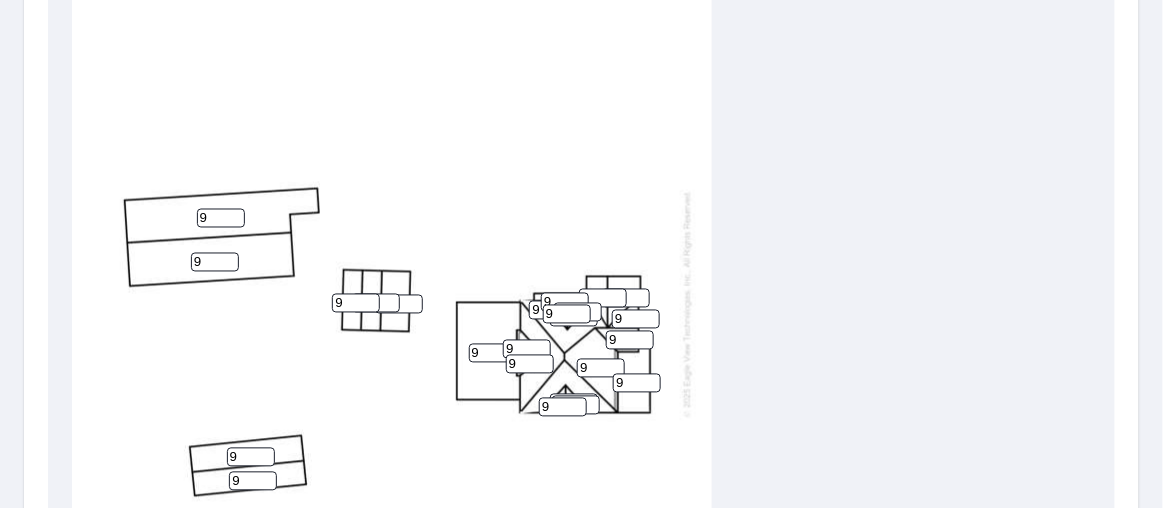 scroll, scrollTop: 941, scrollLeft: 0, axis: vertical 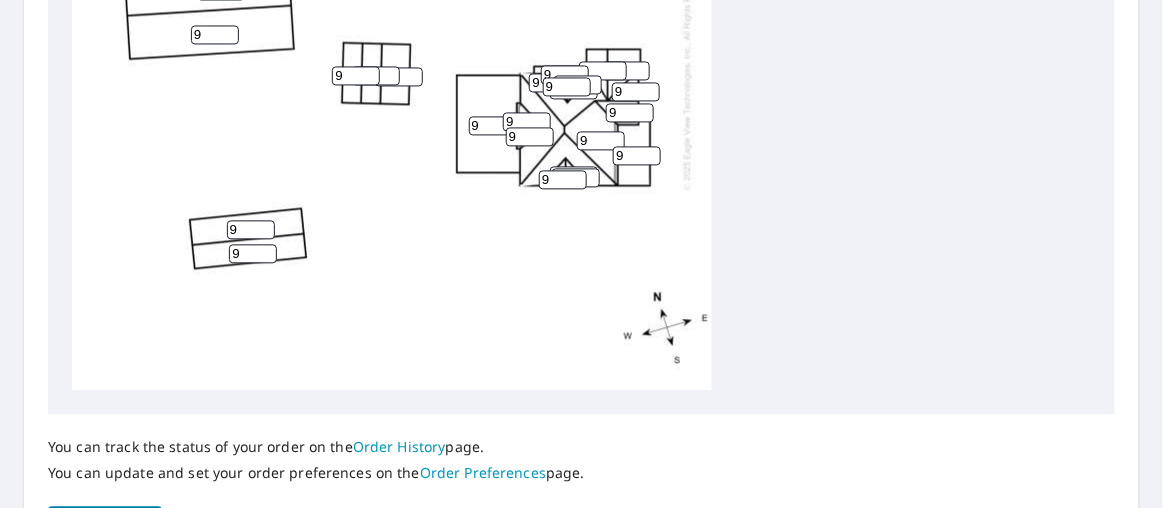 drag, startPoint x: 160, startPoint y: 181, endPoint x: 334, endPoint y: 235, distance: 182.18672 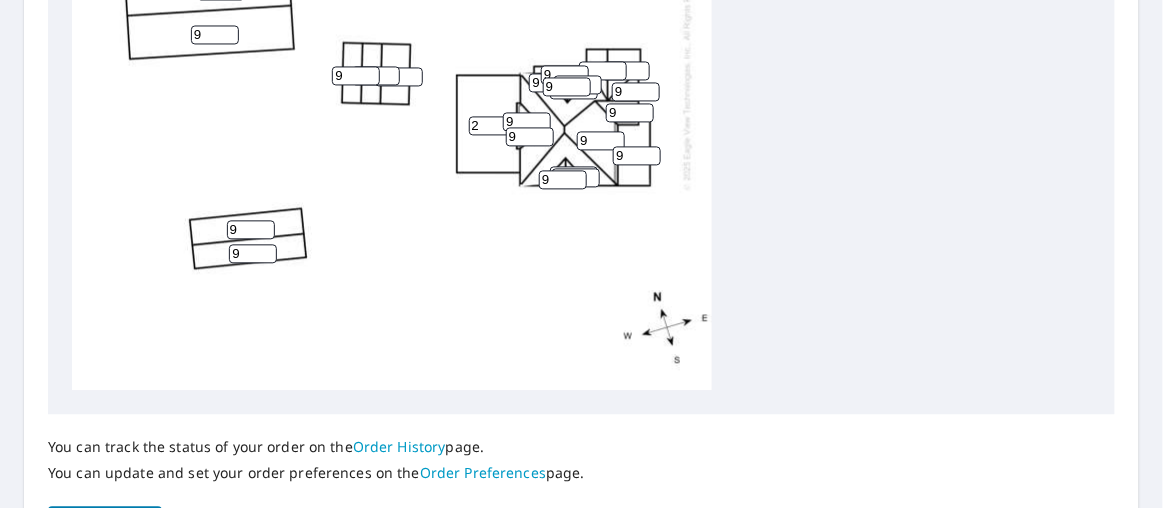 type on "2" 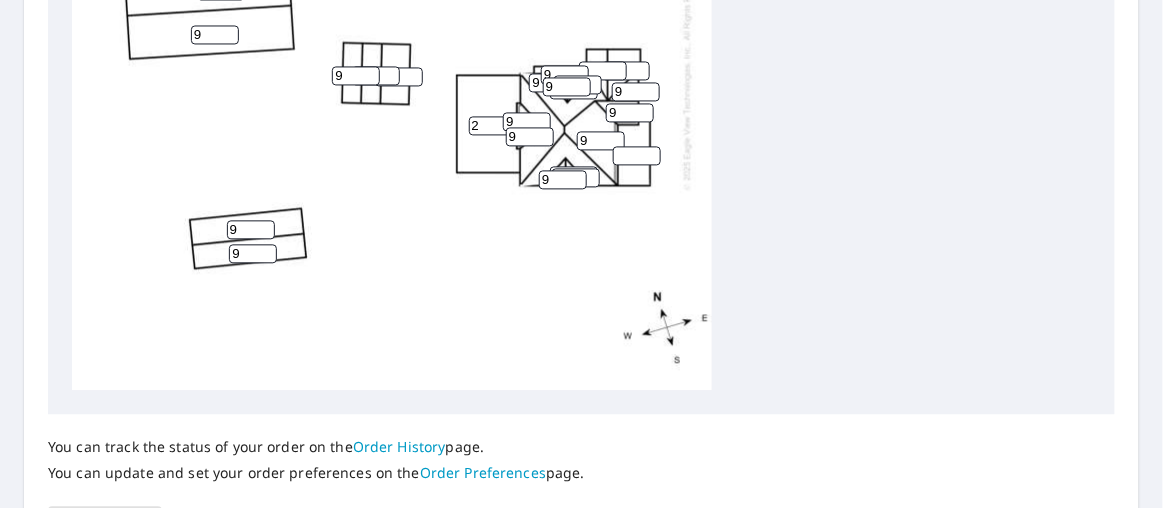 type on "2" 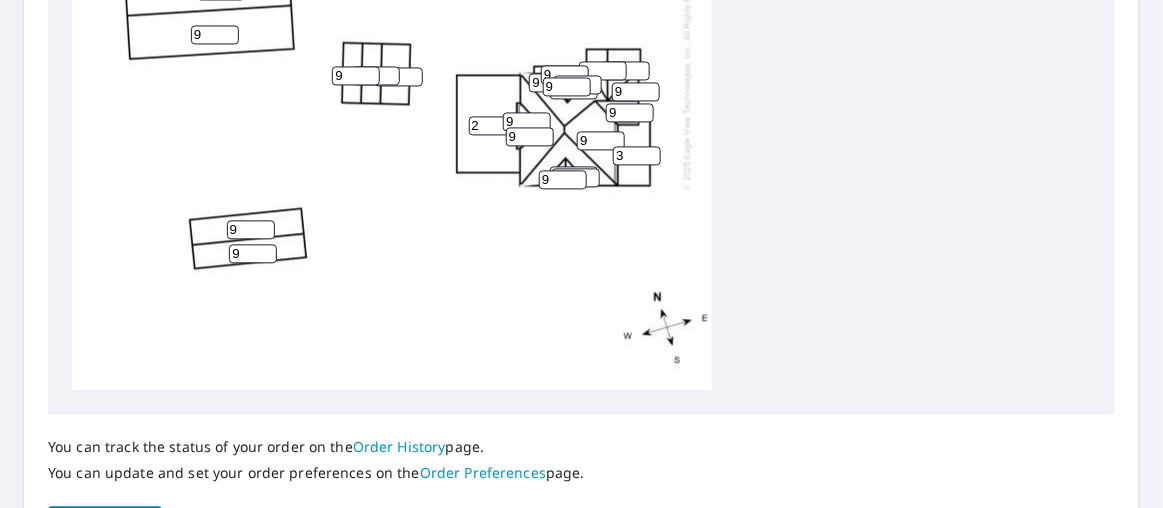 type on "3" 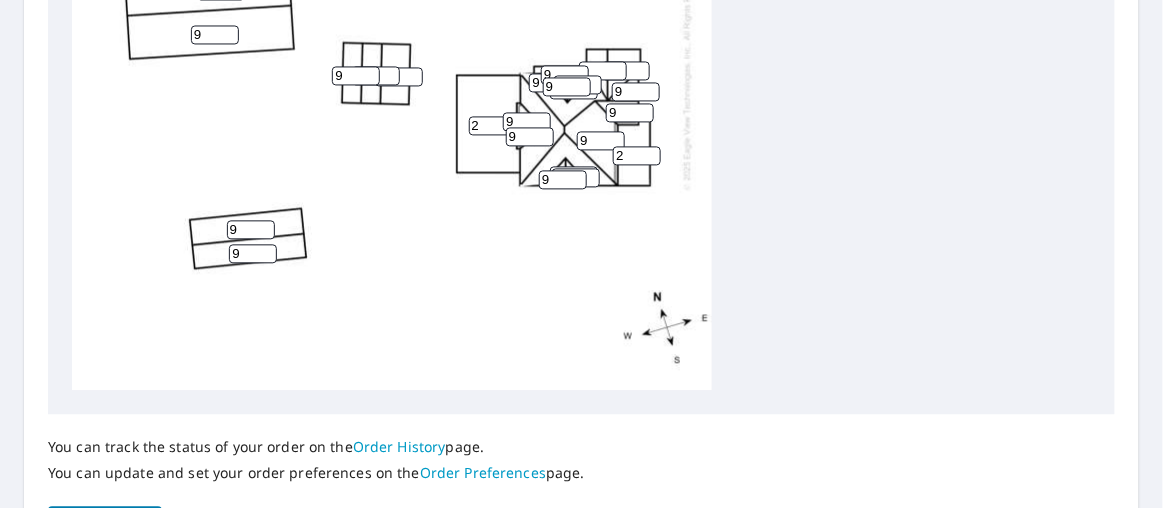 type on "2" 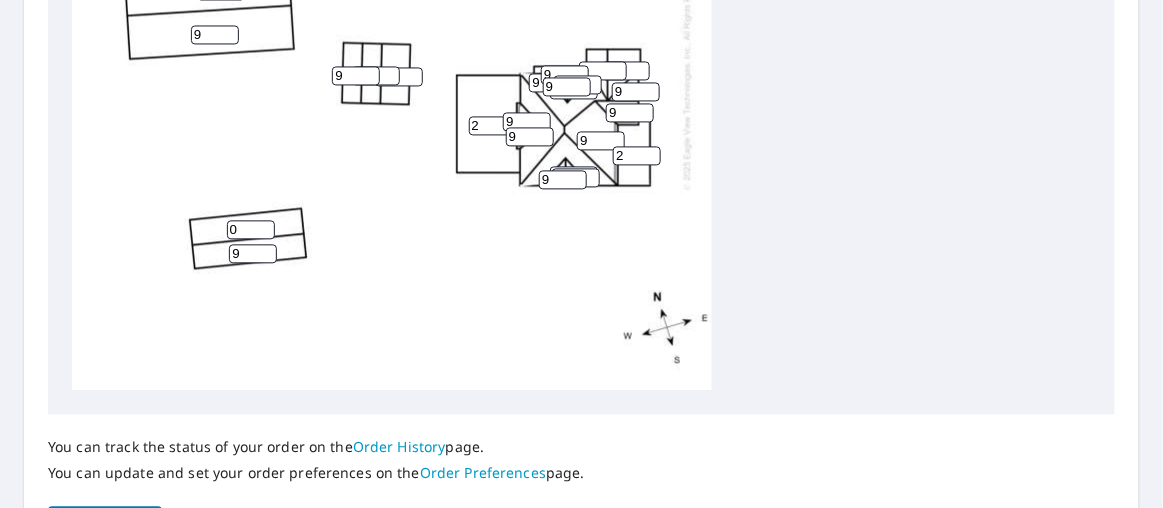 type on "0" 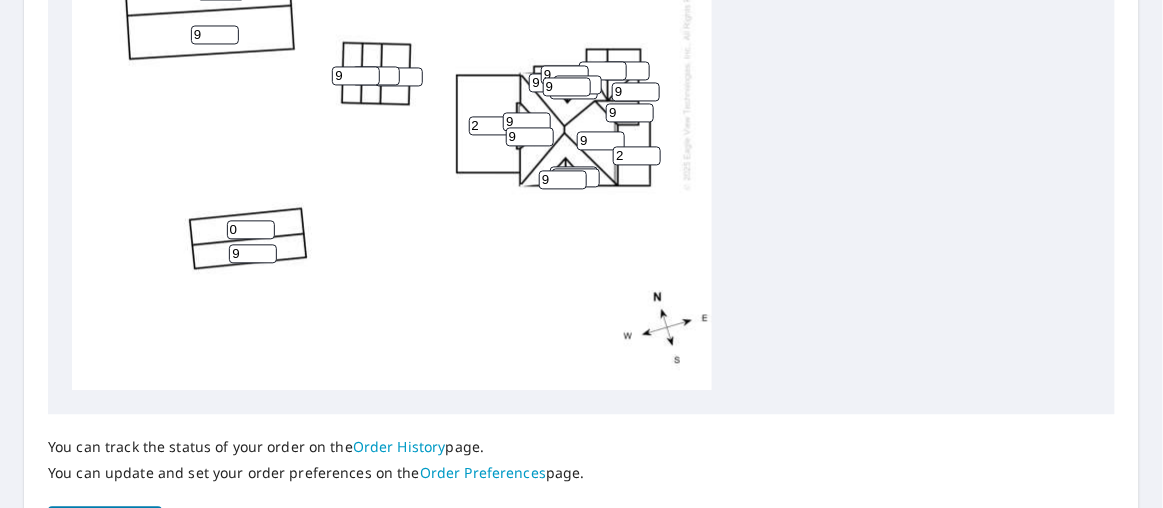 click on "9" at bounding box center [253, 253] 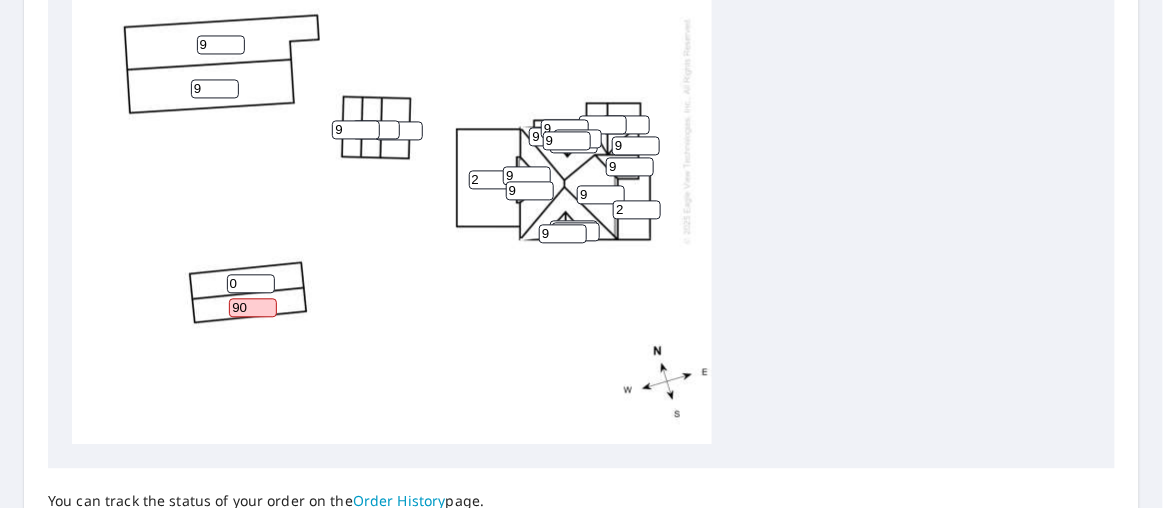 scroll, scrollTop: 995, scrollLeft: 0, axis: vertical 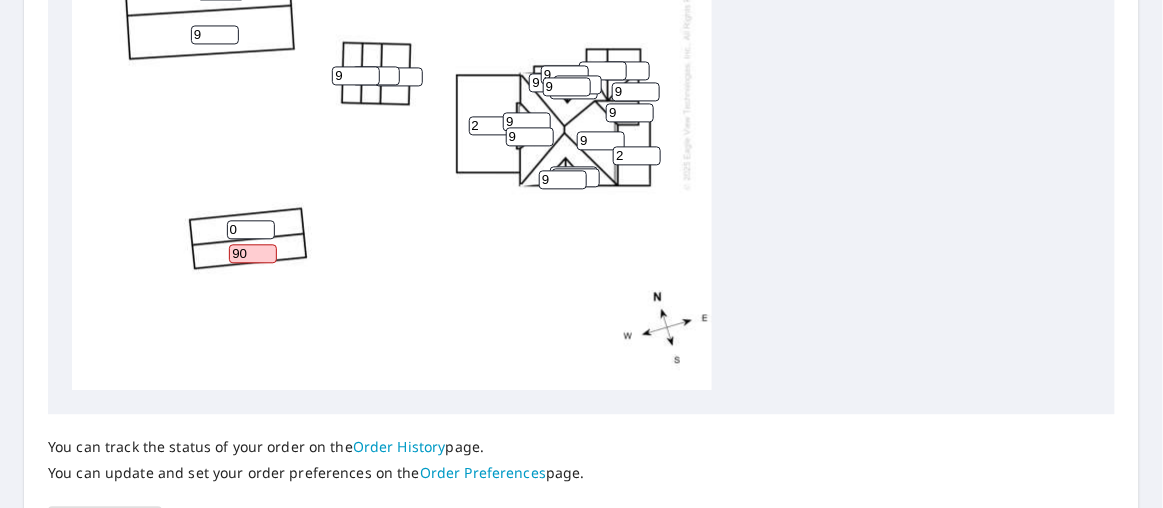 type on "9" 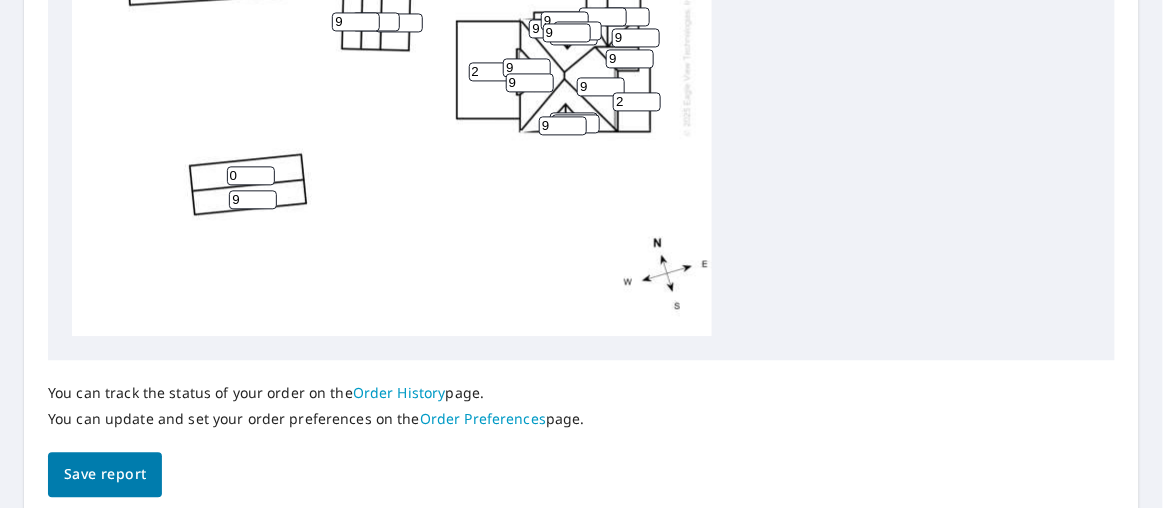 scroll, scrollTop: 941, scrollLeft: 0, axis: vertical 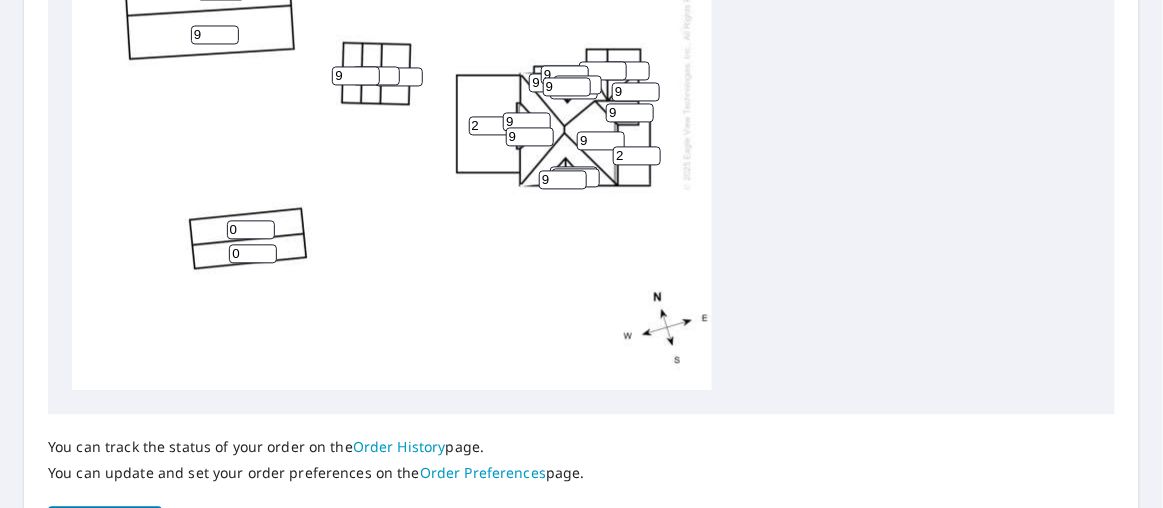 type on "0" 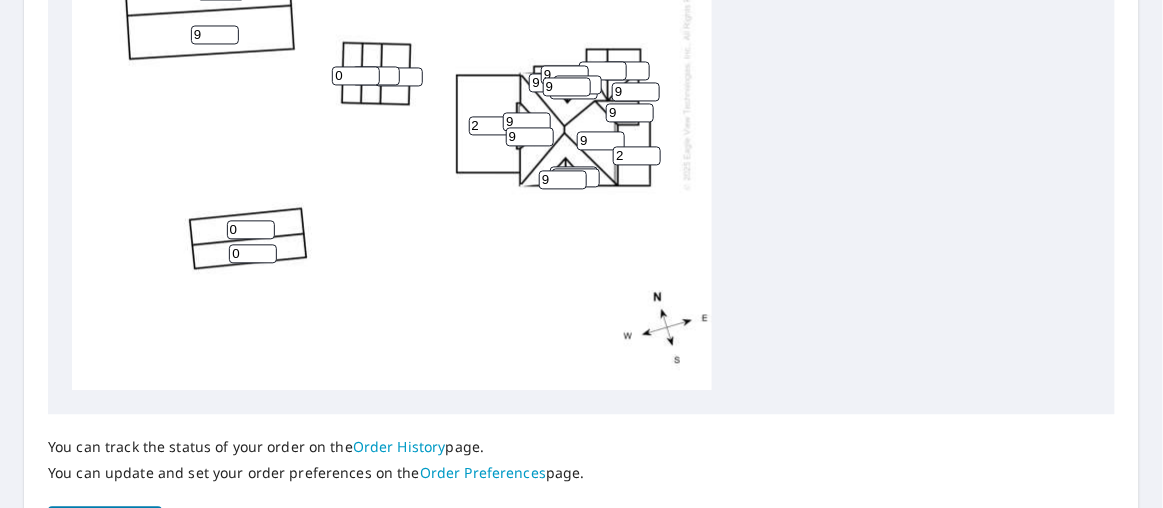 type on "0" 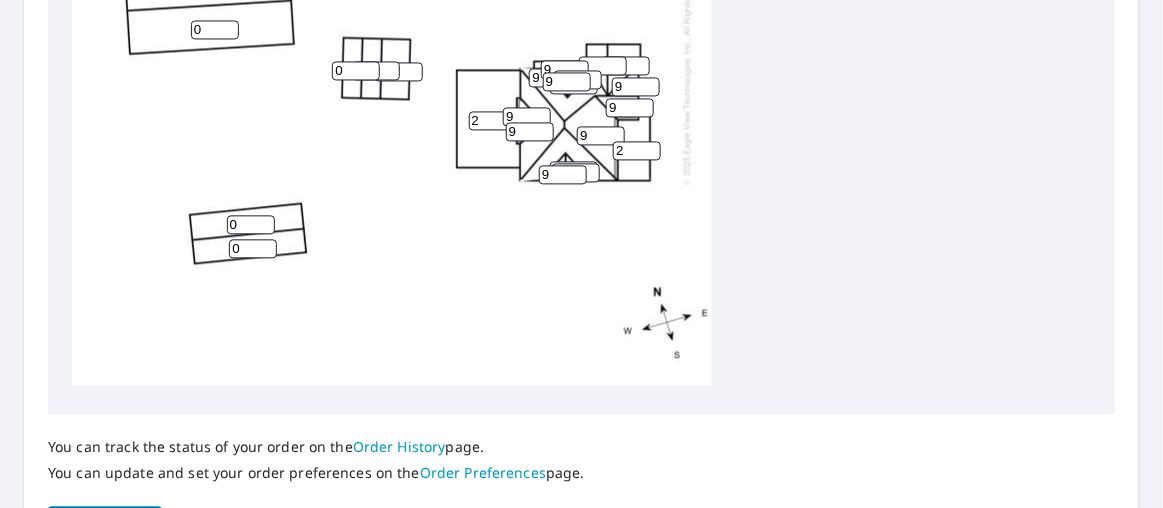 scroll, scrollTop: 0, scrollLeft: 0, axis: both 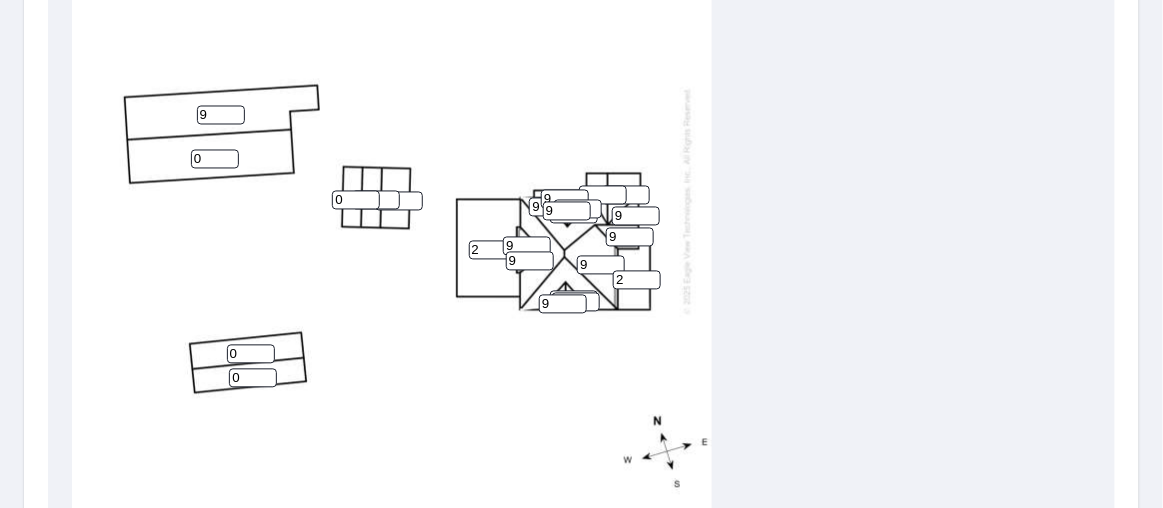 type on "0" 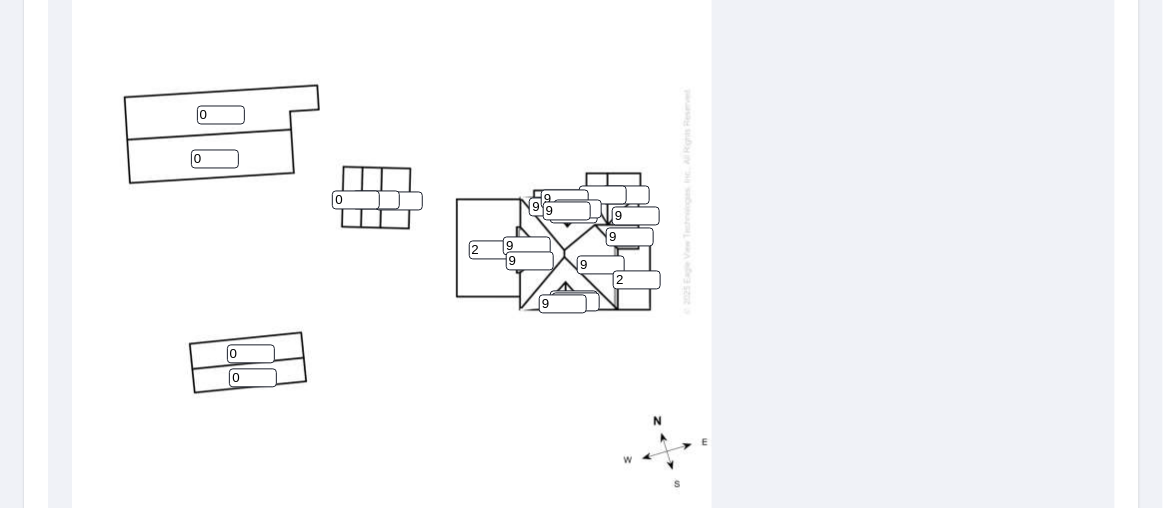 type on "0" 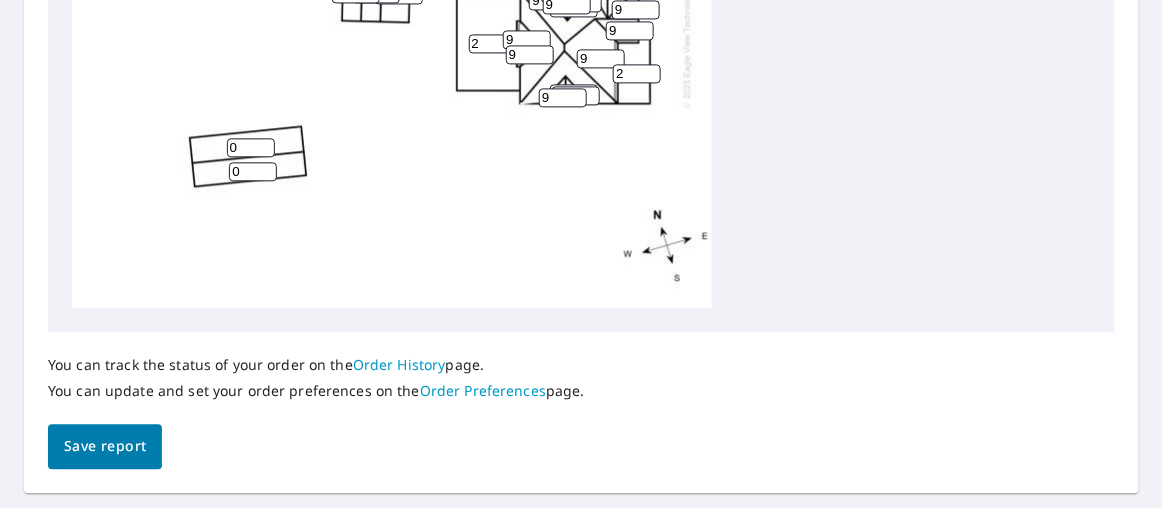 scroll, scrollTop: 1088, scrollLeft: 0, axis: vertical 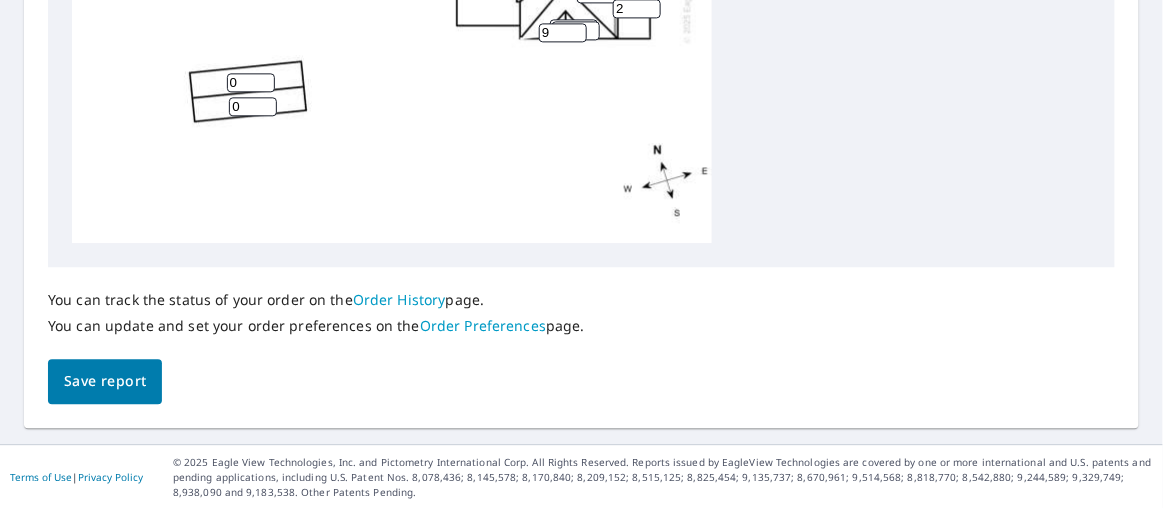 click on "Save report" at bounding box center [105, 381] 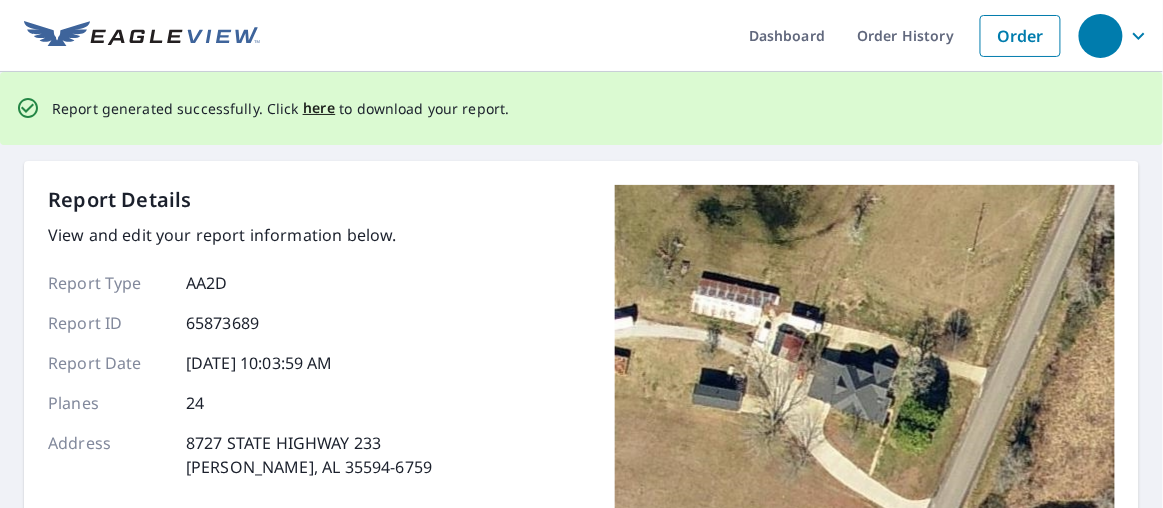 scroll, scrollTop: 0, scrollLeft: 0, axis: both 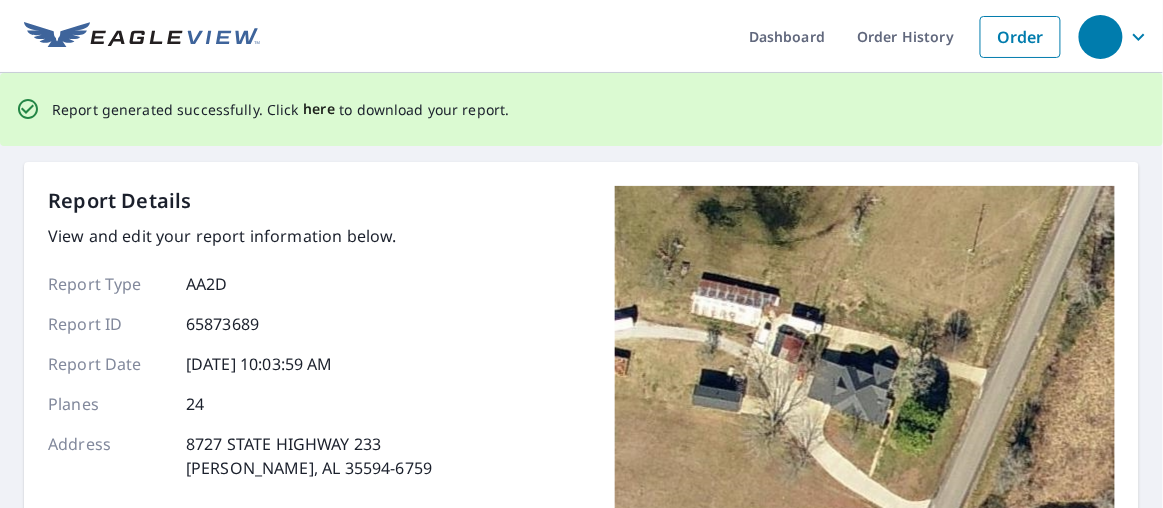 click on "here" at bounding box center [319, 109] 